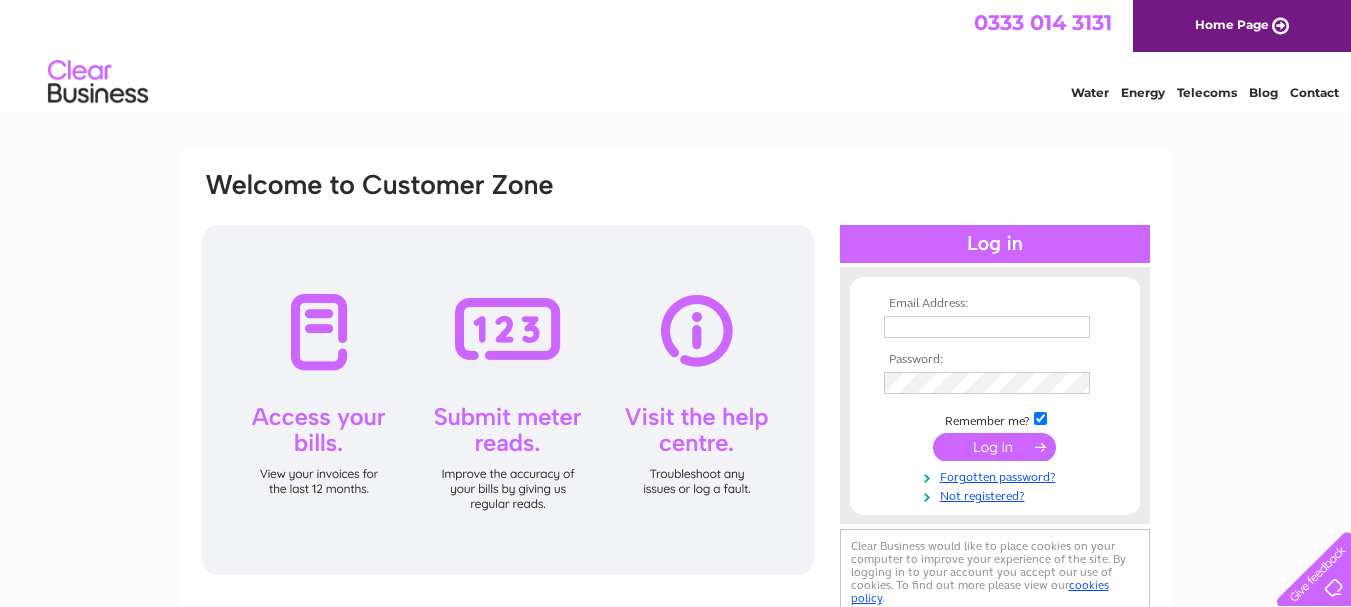 scroll, scrollTop: 0, scrollLeft: 0, axis: both 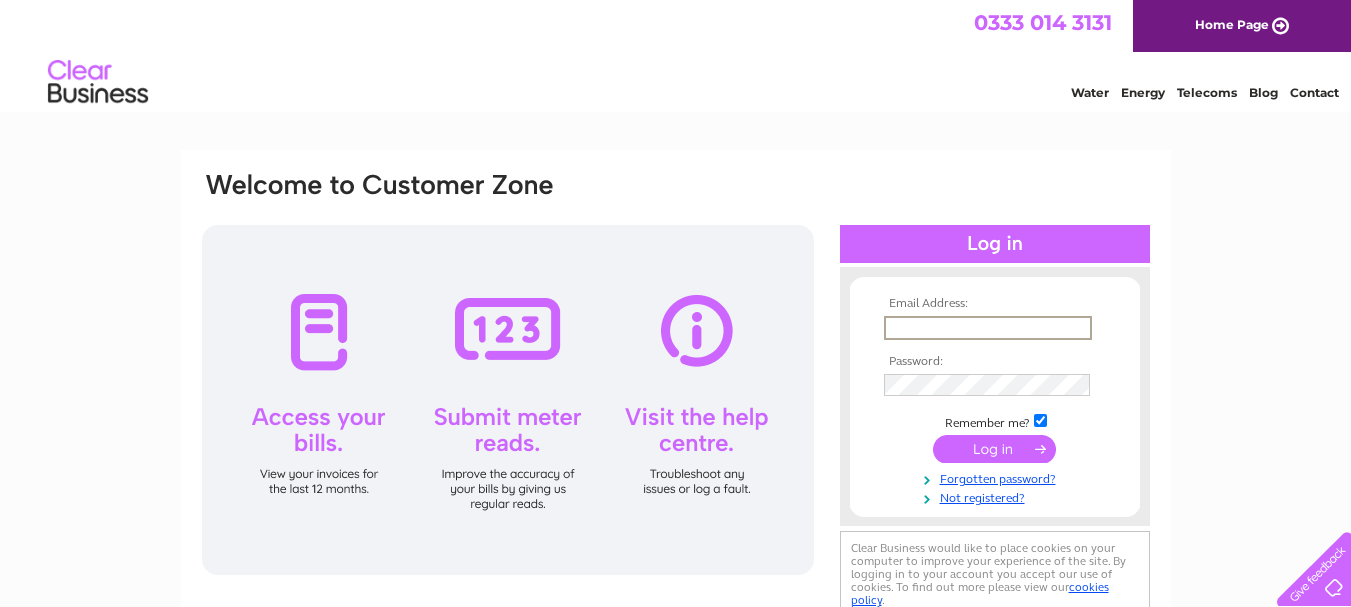 click at bounding box center (988, 328) 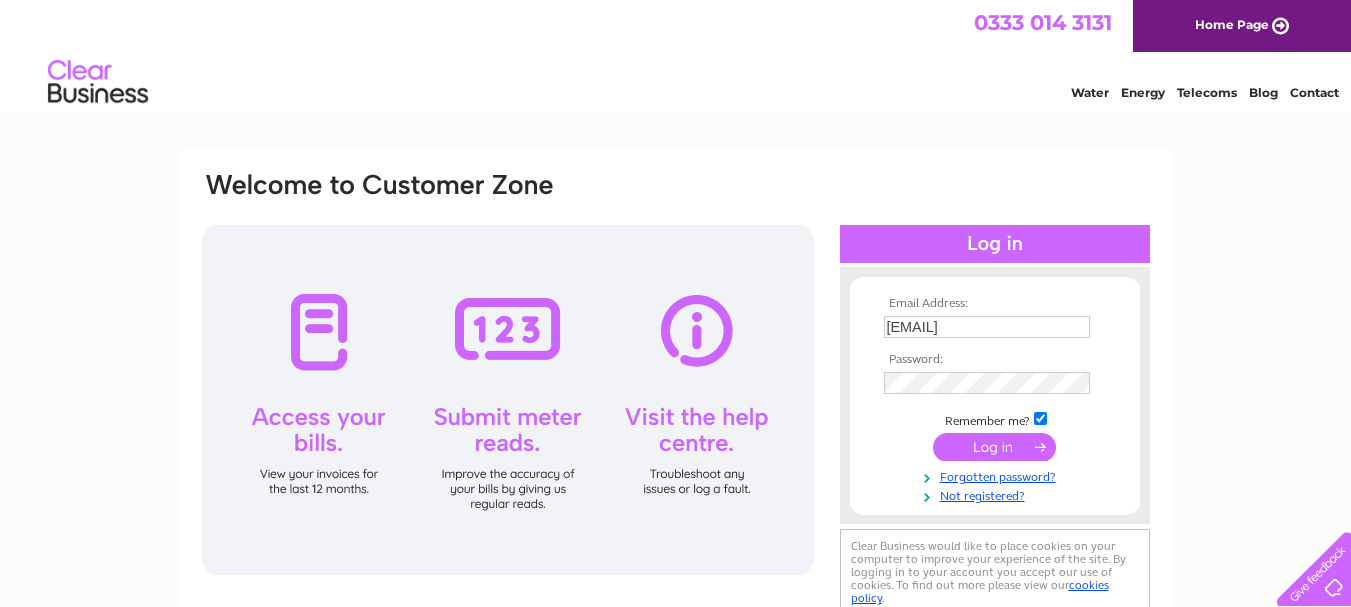 click at bounding box center (994, 447) 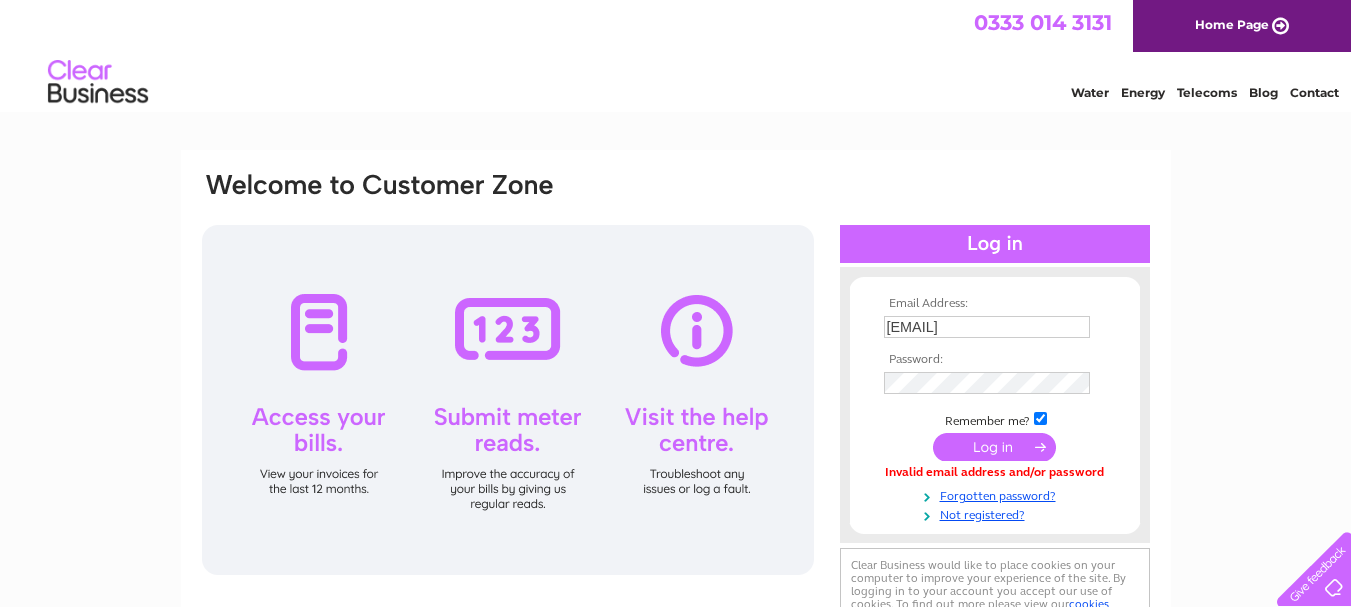 scroll, scrollTop: 0, scrollLeft: 0, axis: both 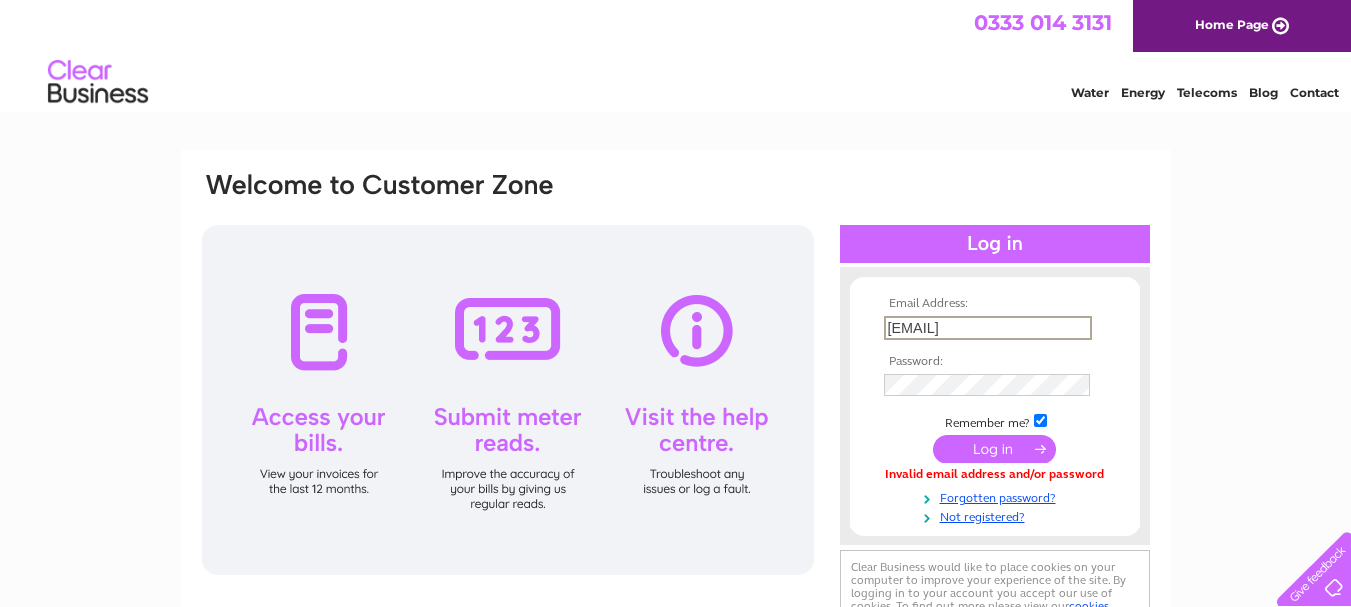 drag, startPoint x: 949, startPoint y: 323, endPoint x: 851, endPoint y: 328, distance: 98.12747 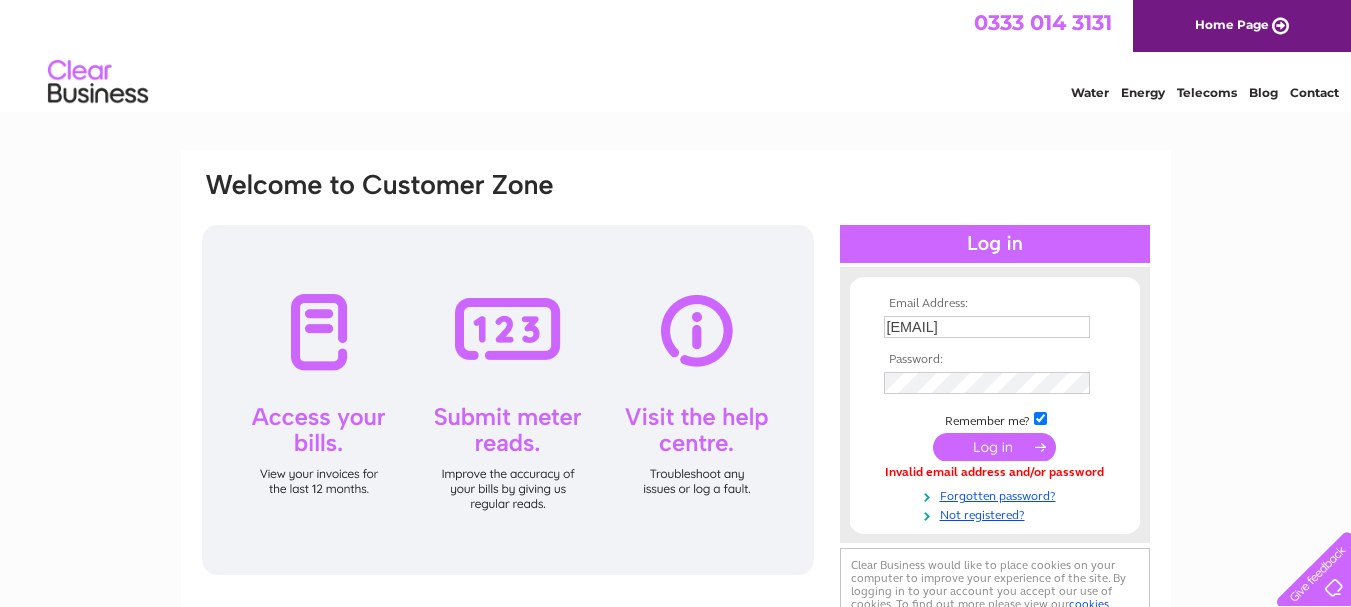 click at bounding box center (994, 447) 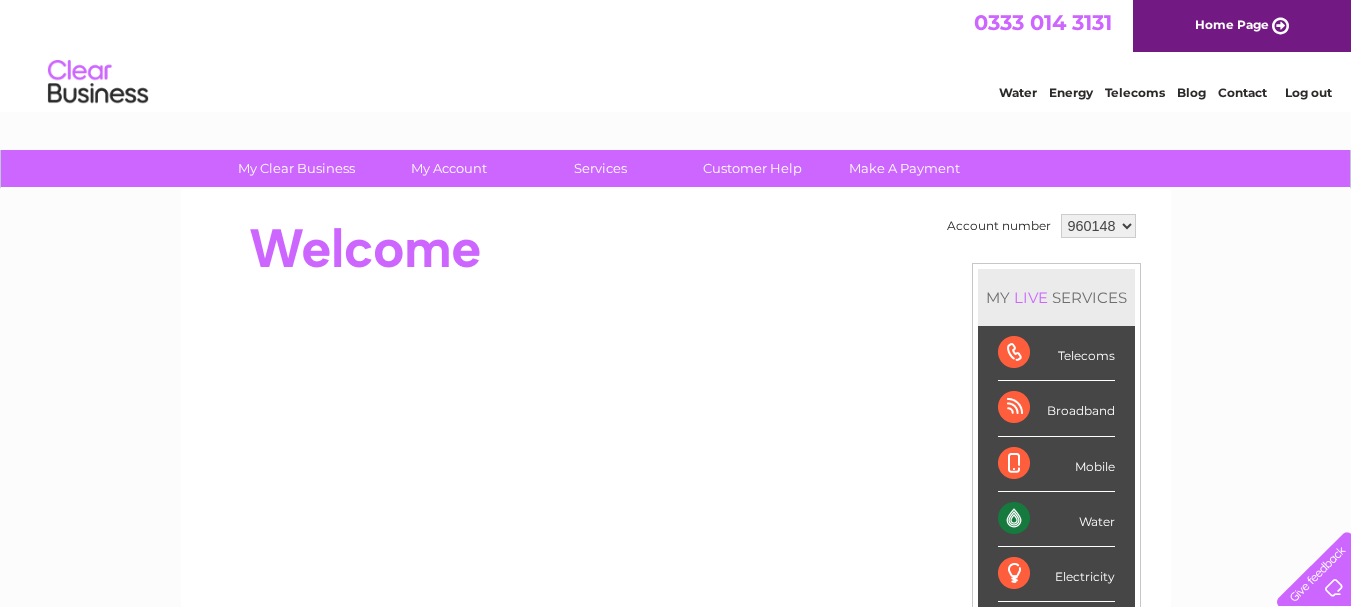 scroll, scrollTop: 0, scrollLeft: 0, axis: both 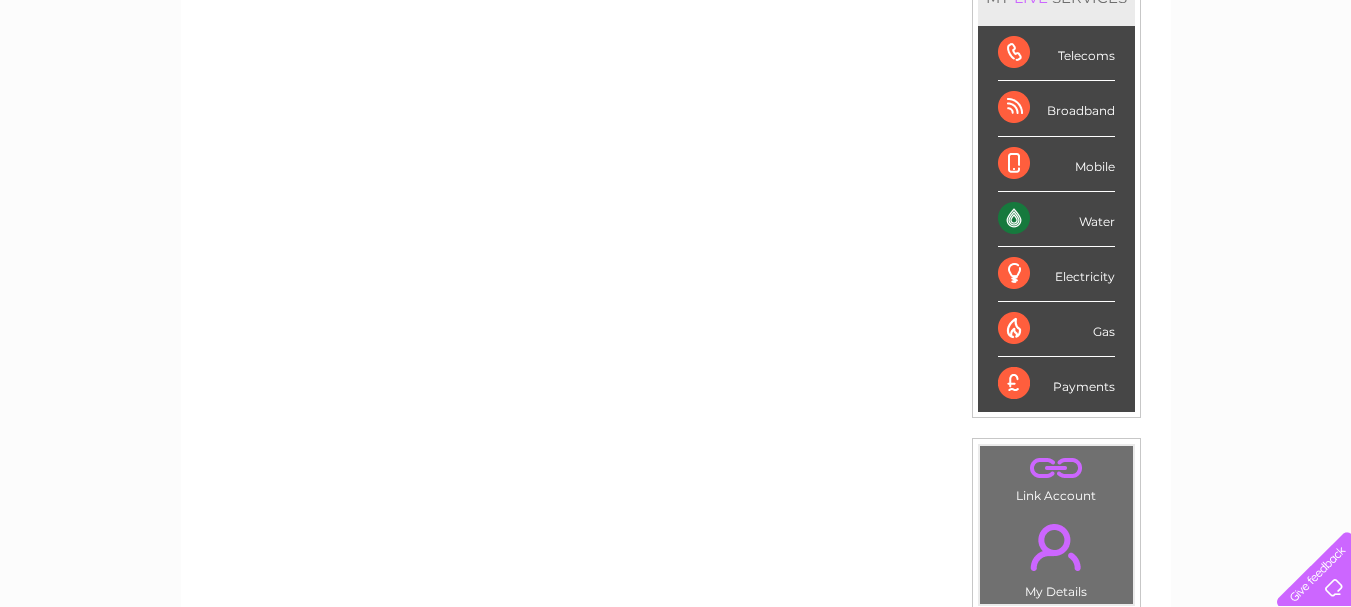click on "Water" at bounding box center [1056, 219] 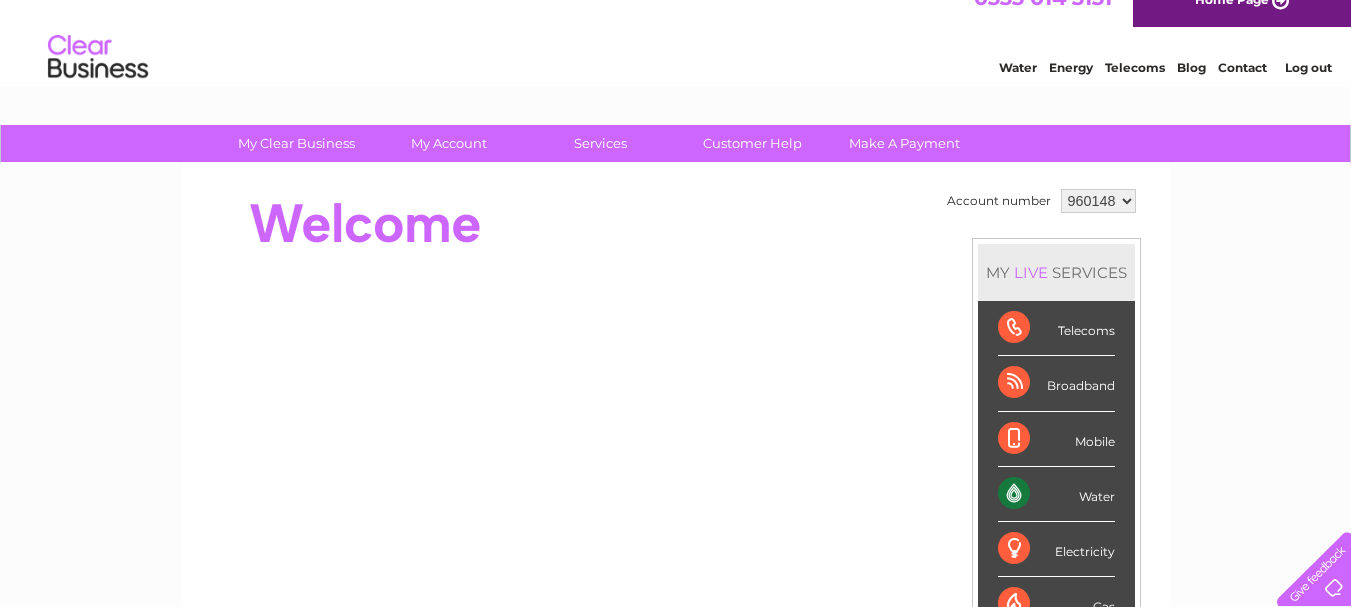 scroll, scrollTop: 0, scrollLeft: 0, axis: both 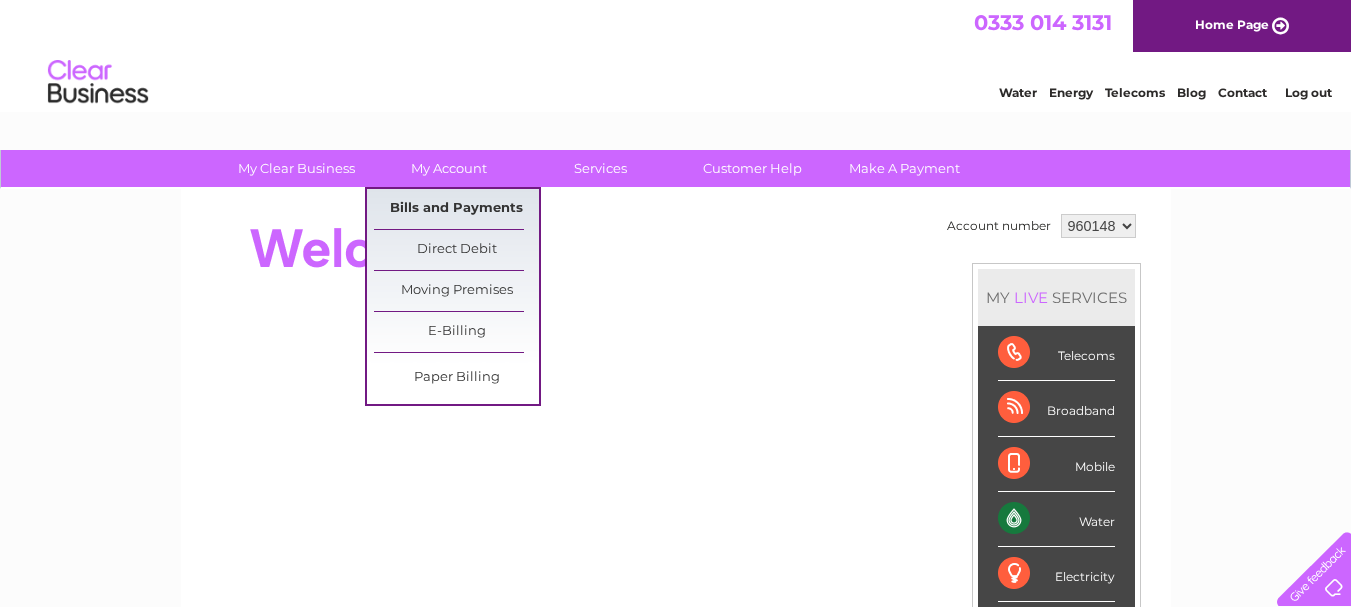 click on "Bills and Payments" at bounding box center (456, 209) 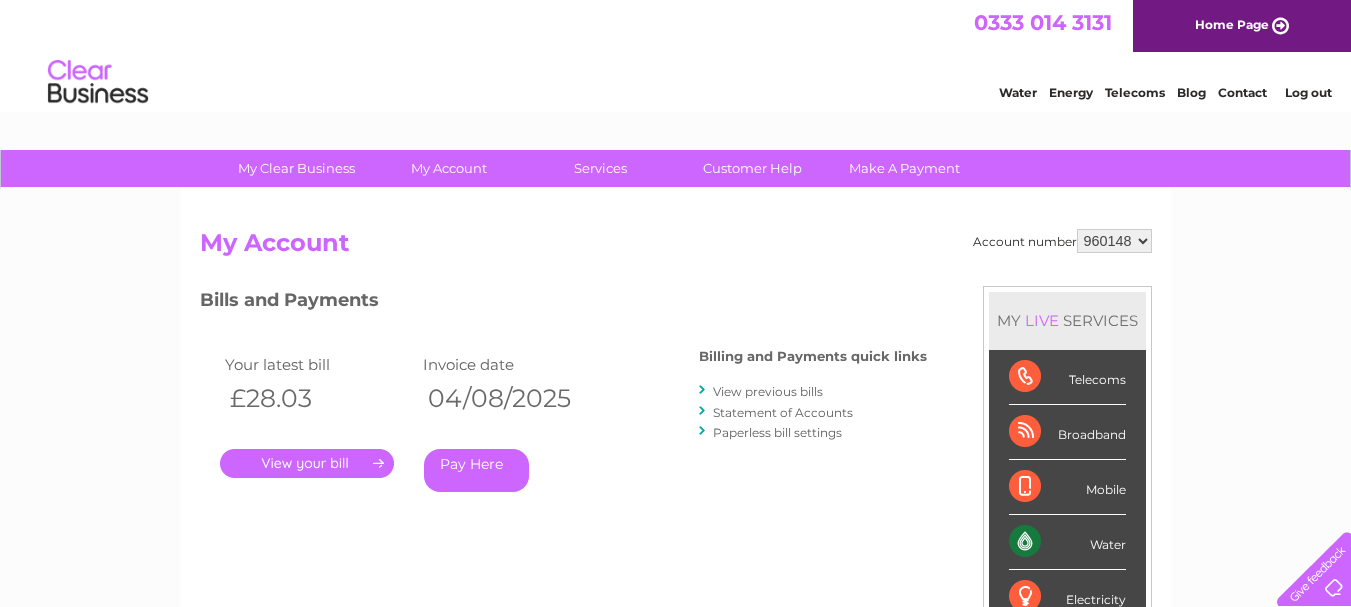 scroll, scrollTop: 0, scrollLeft: 0, axis: both 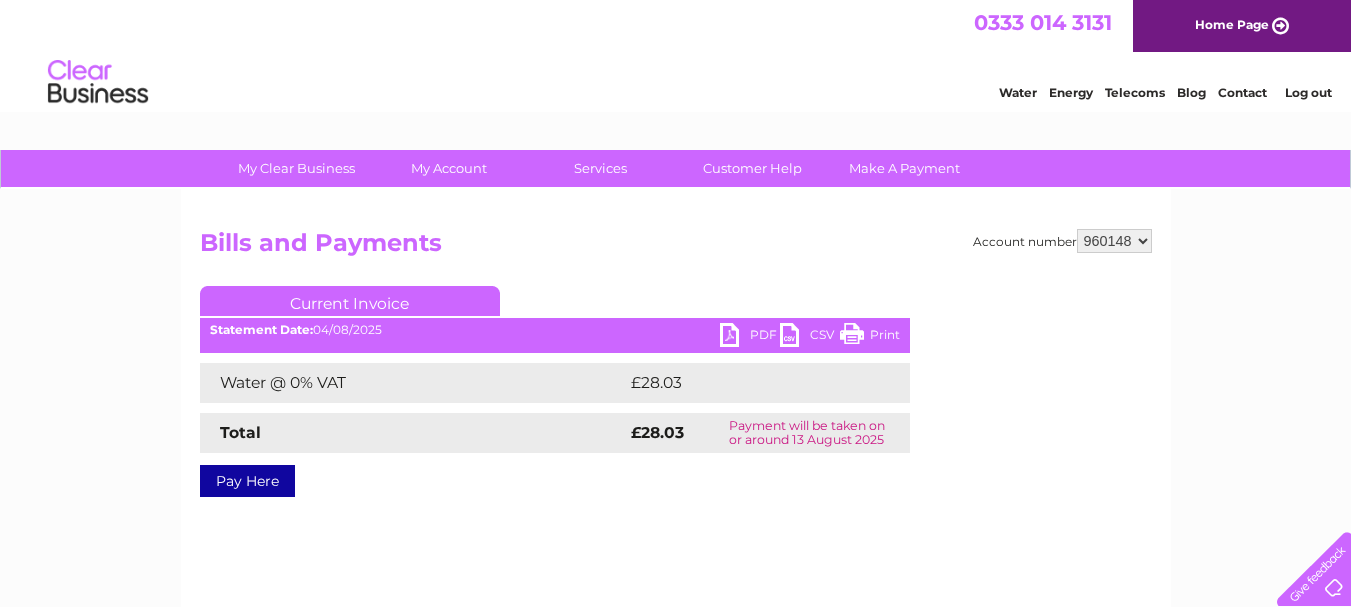 click on "CSV" at bounding box center [810, 337] 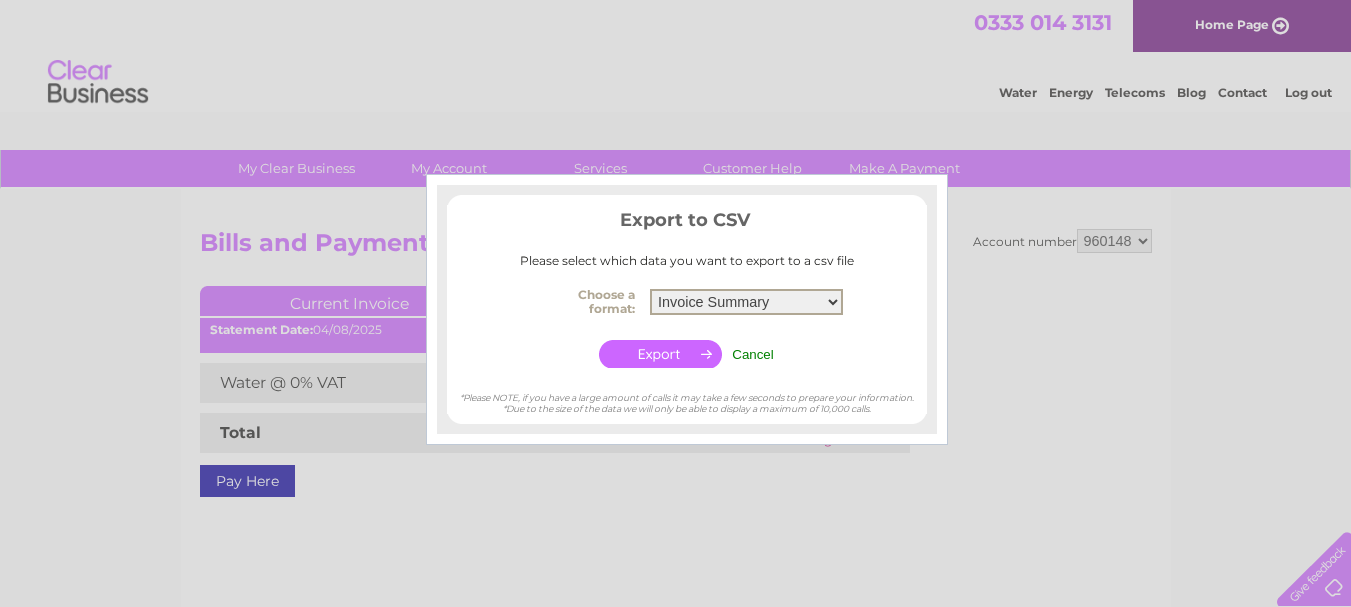 click on "Invoice Summary
Service Charge Summary" at bounding box center (746, 302) 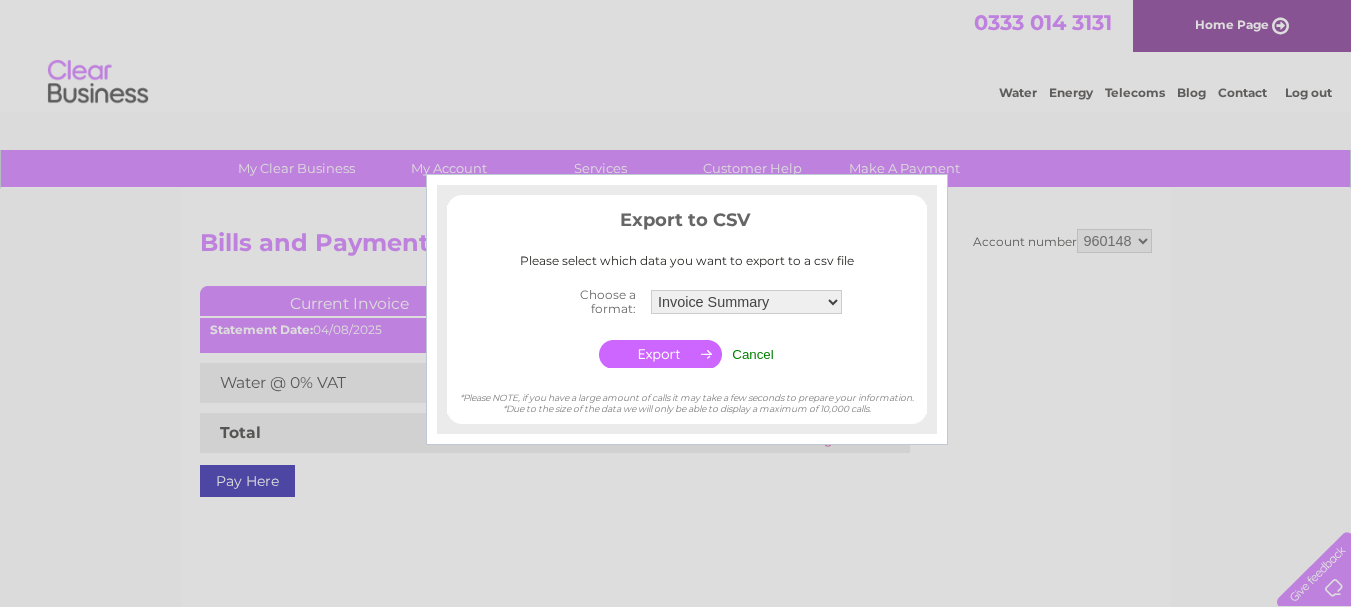 click at bounding box center (675, 303) 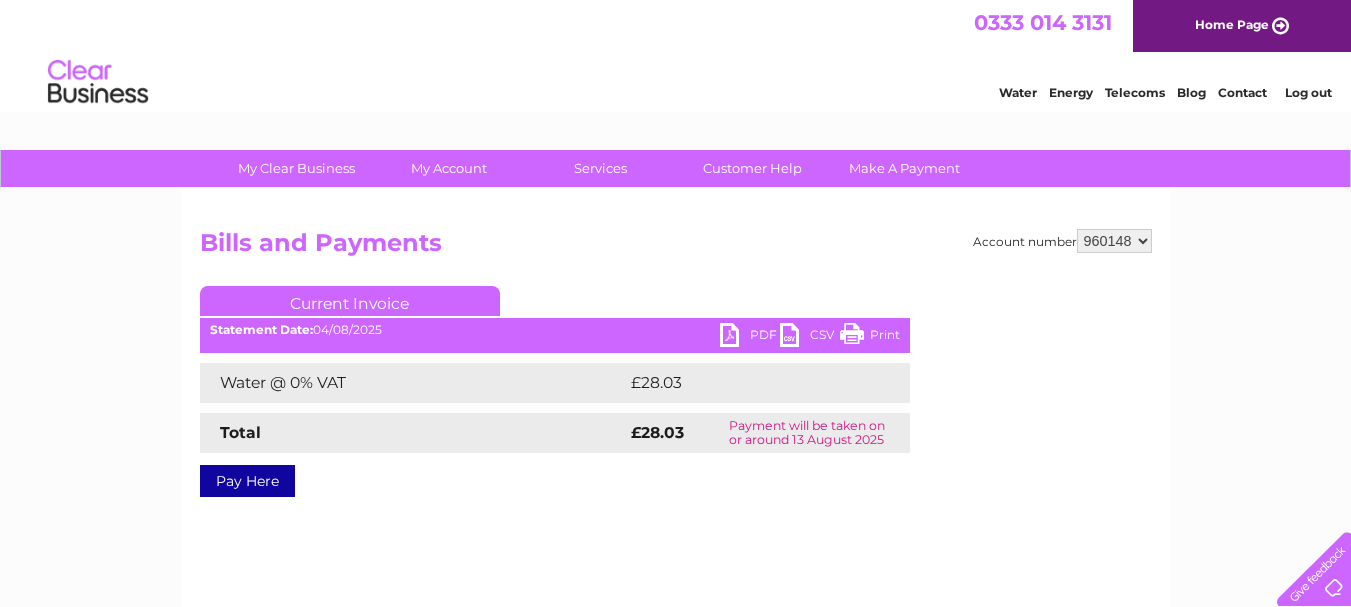 click on "PDF" at bounding box center [750, 337] 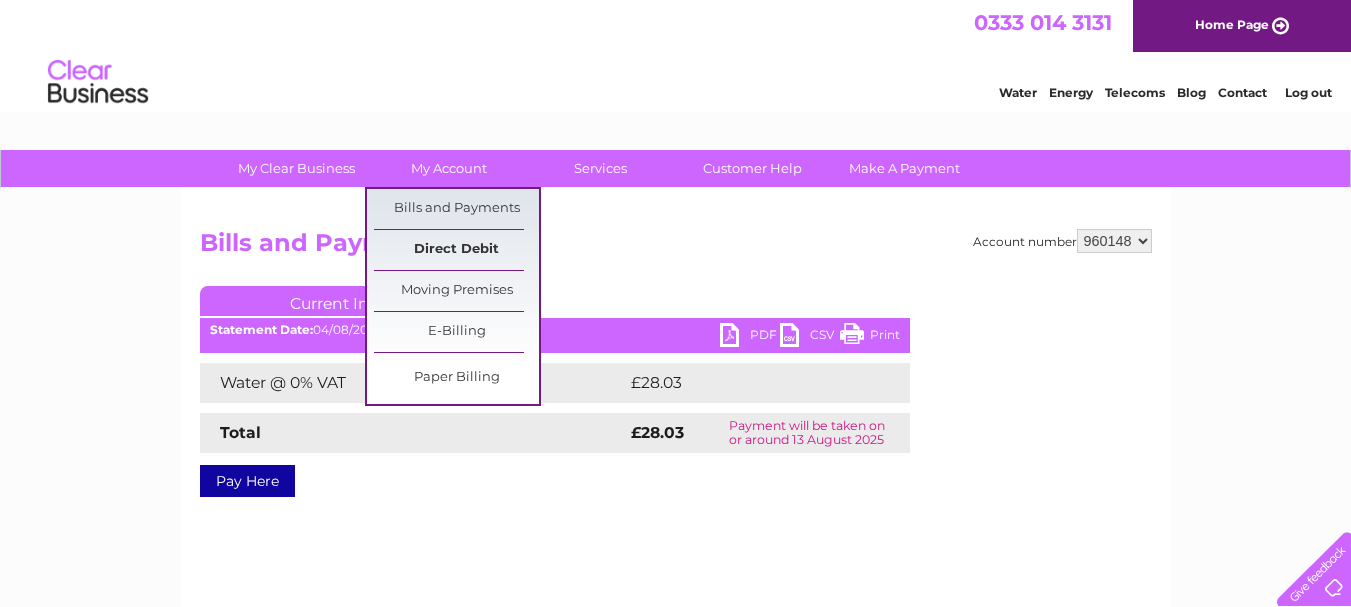 click on "Direct Debit" at bounding box center (456, 250) 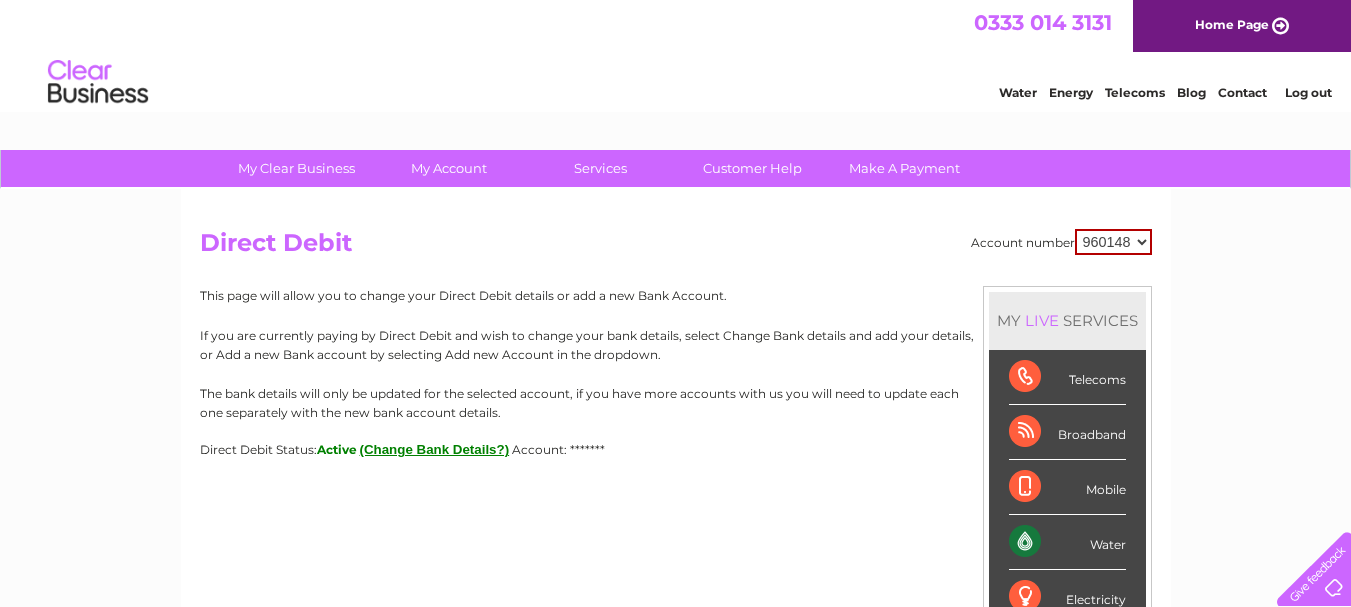 scroll, scrollTop: 0, scrollLeft: 0, axis: both 